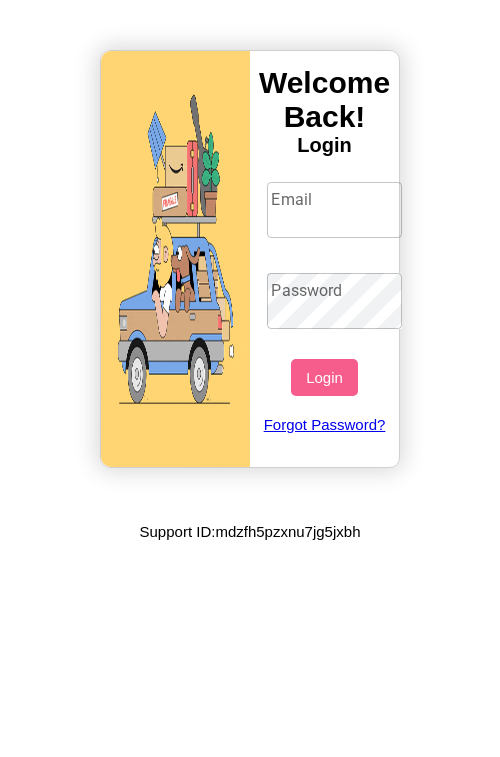 scroll, scrollTop: 0, scrollLeft: 0, axis: both 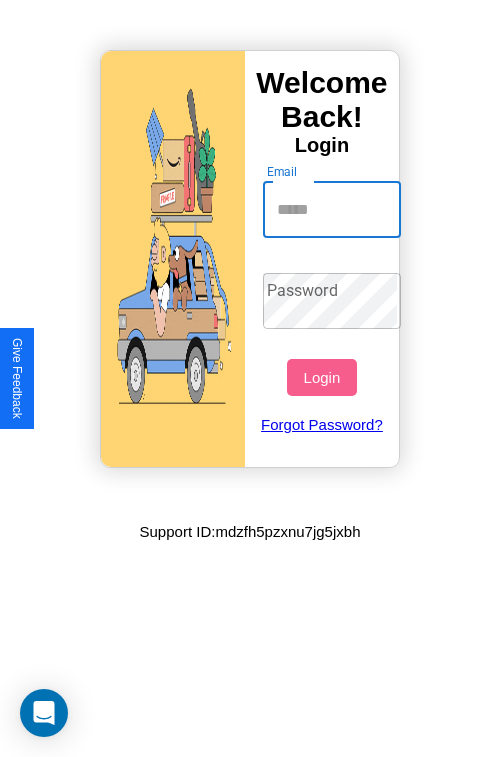 click on "Email" at bounding box center (332, 210) 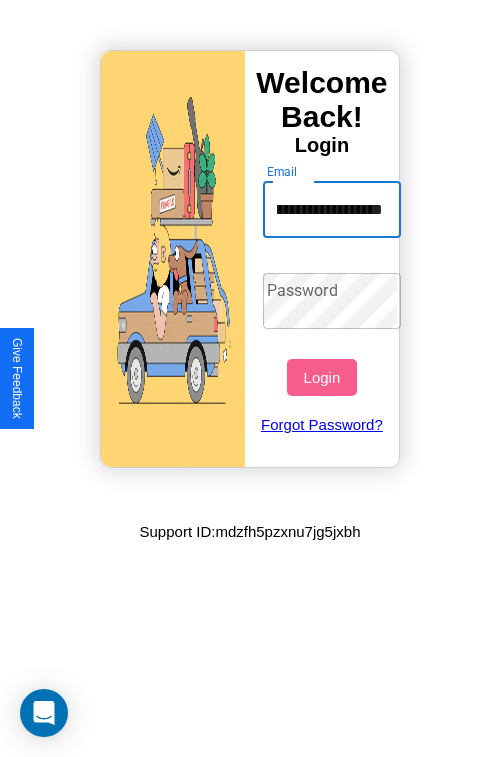 scroll, scrollTop: 0, scrollLeft: 110, axis: horizontal 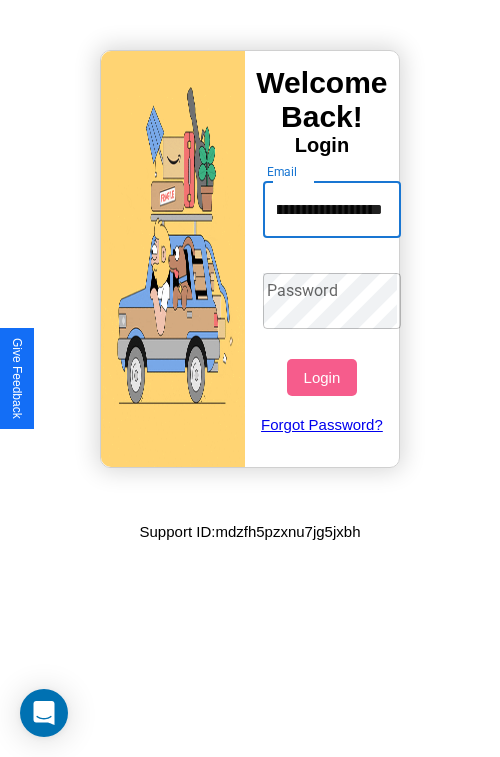 type on "**********" 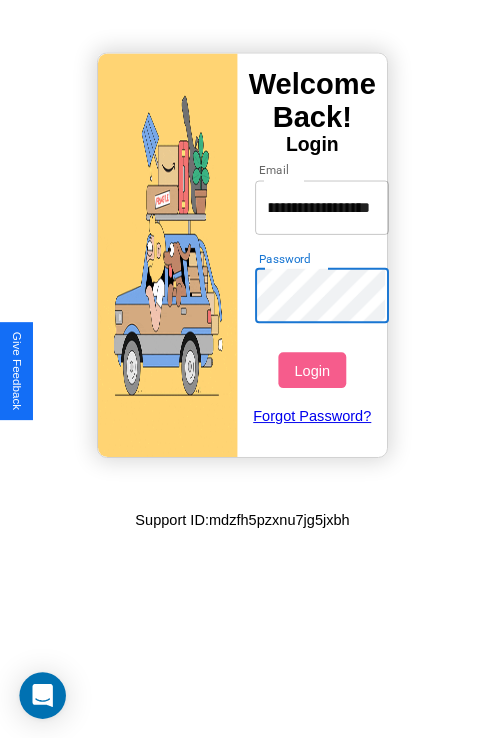 scroll, scrollTop: 0, scrollLeft: 0, axis: both 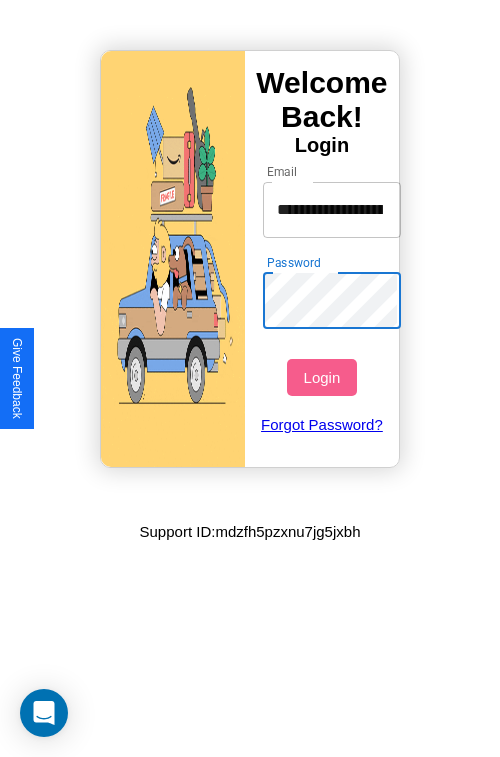 click on "Login" at bounding box center (321, 377) 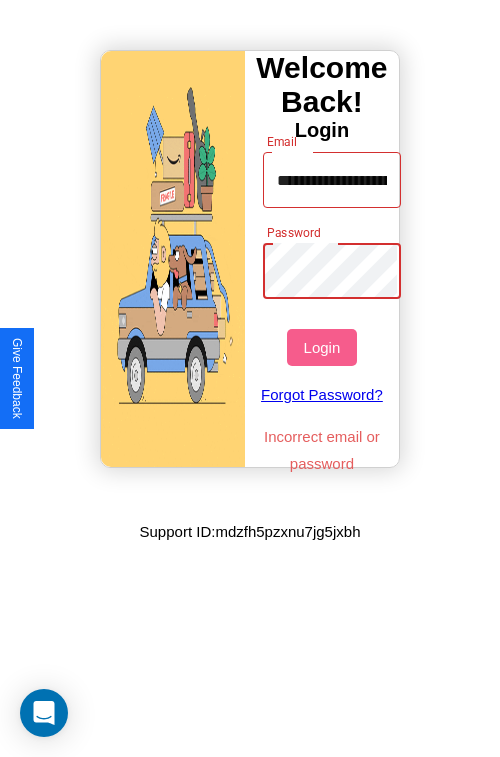 click on "Login" at bounding box center [321, 347] 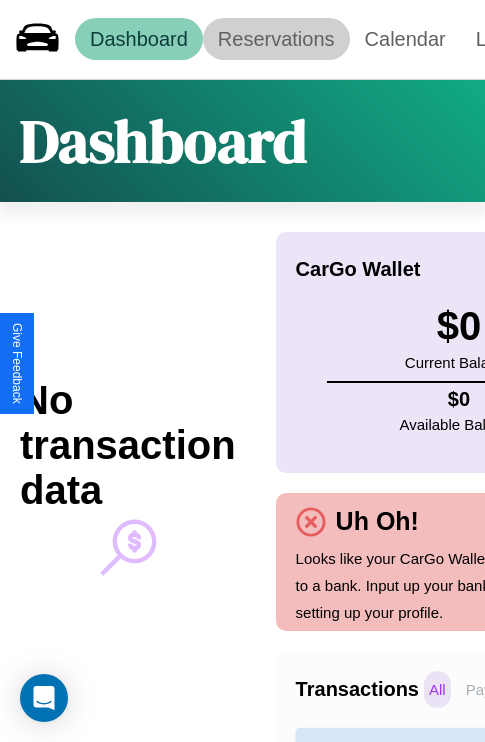 click on "Reservations" at bounding box center [276, 39] 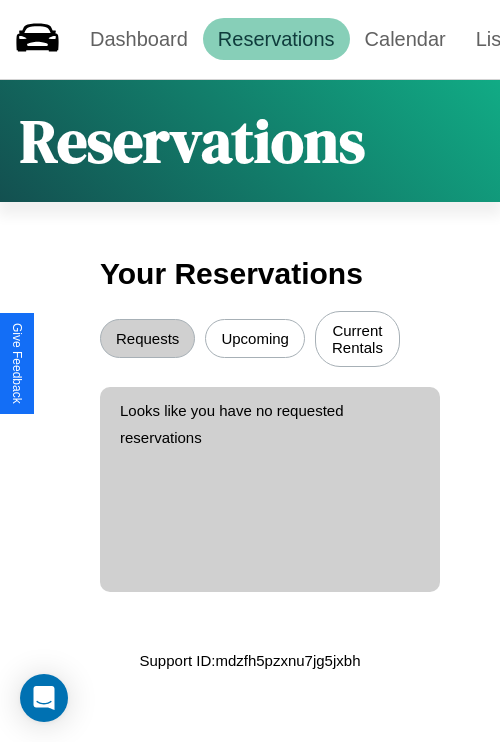click on "Upcoming" at bounding box center [255, 338] 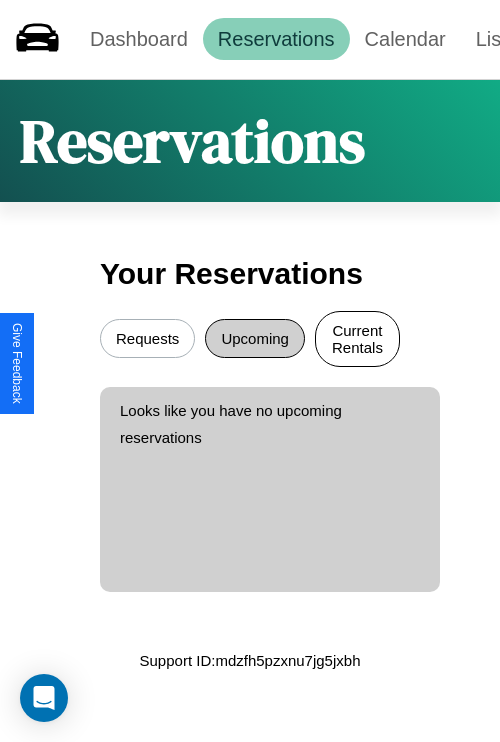click on "Current Rentals" at bounding box center (357, 339) 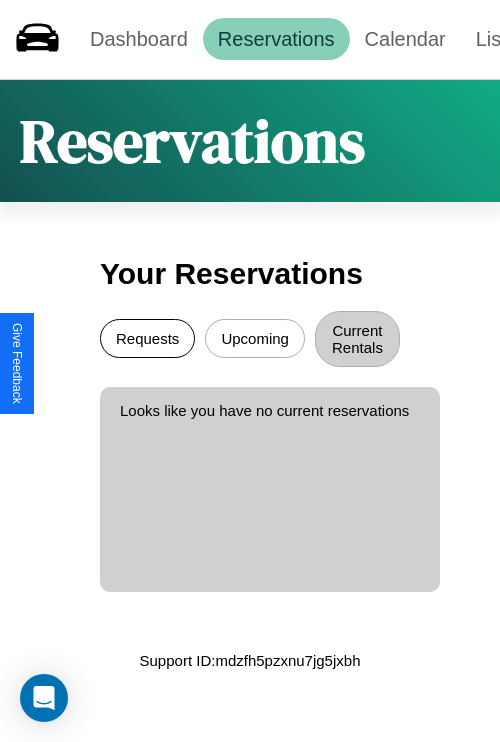 click on "Requests" at bounding box center (147, 338) 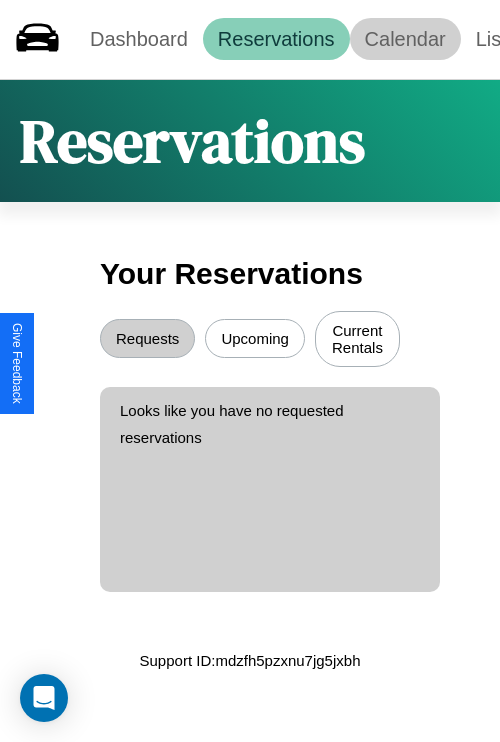 click on "Calendar" at bounding box center (405, 39) 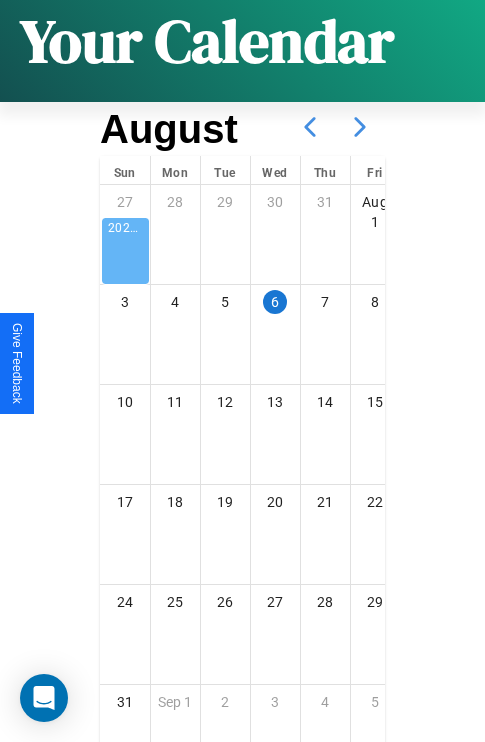 scroll, scrollTop: 242, scrollLeft: 0, axis: vertical 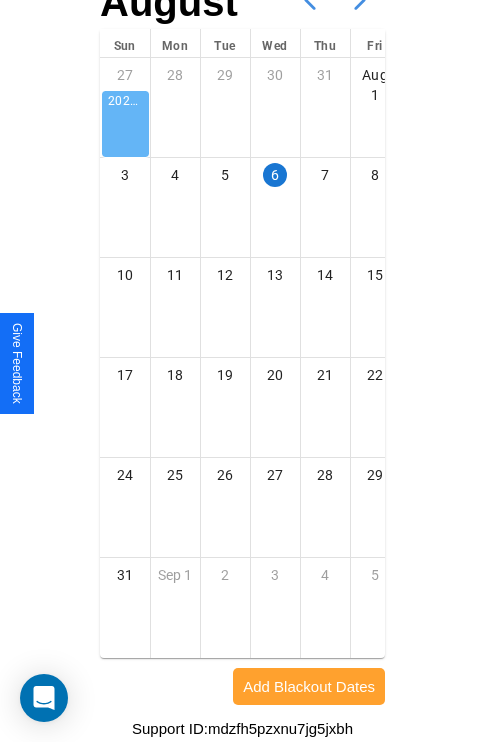 click on "Add Blackout Dates" at bounding box center (309, 686) 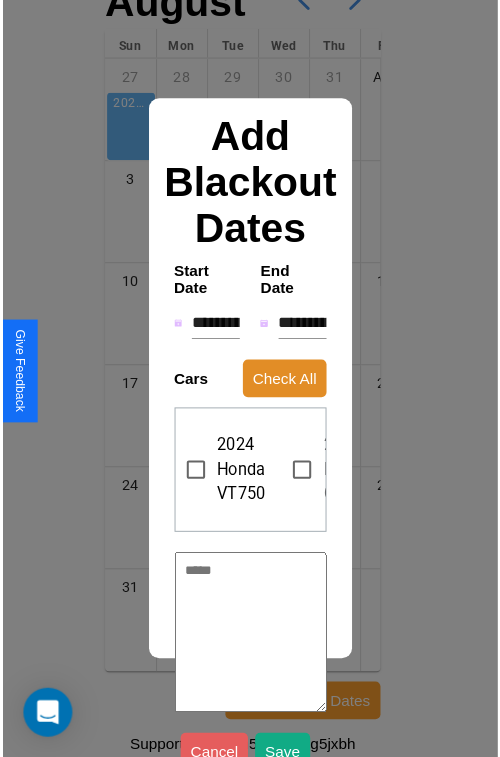 scroll, scrollTop: 227, scrollLeft: 0, axis: vertical 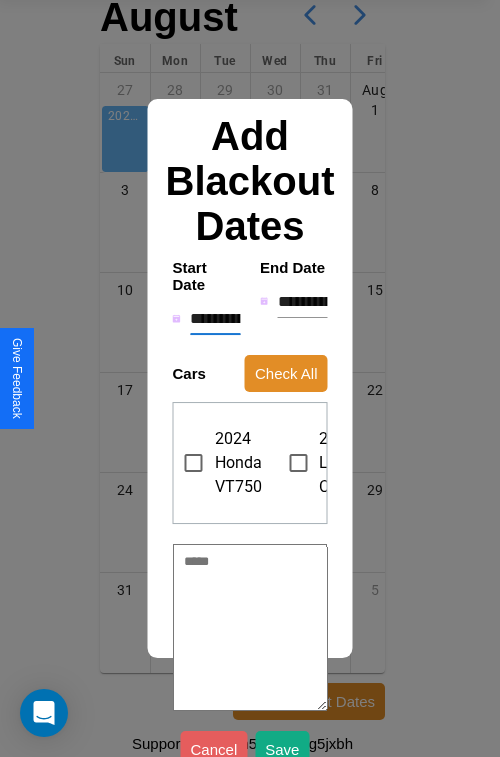 click on "**********" at bounding box center [215, 319] 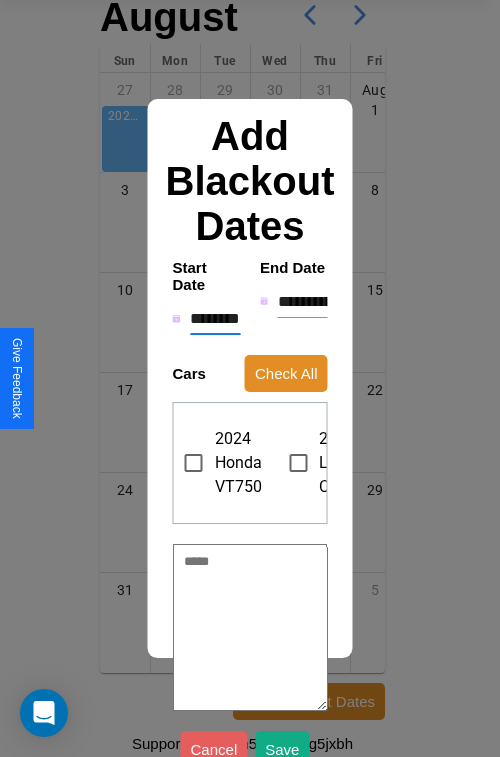 type on "*" 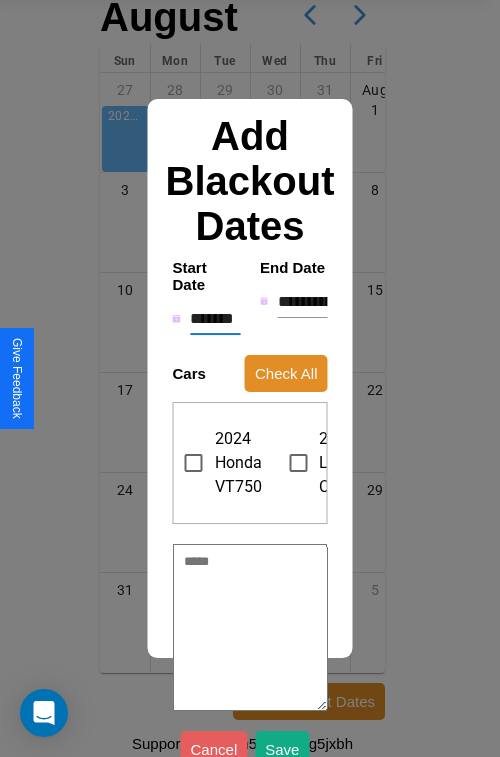 type on "*" 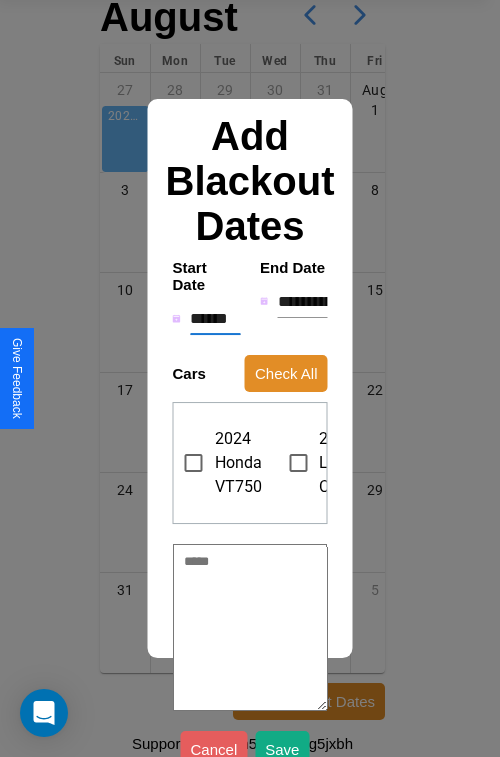 type on "*" 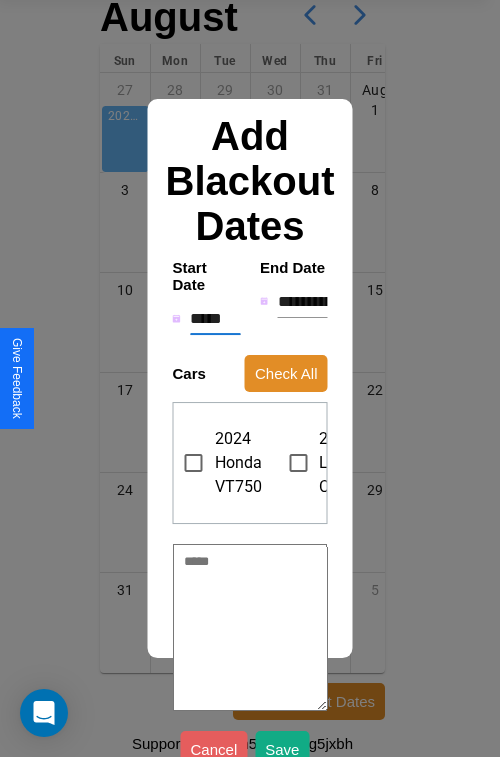 type on "*" 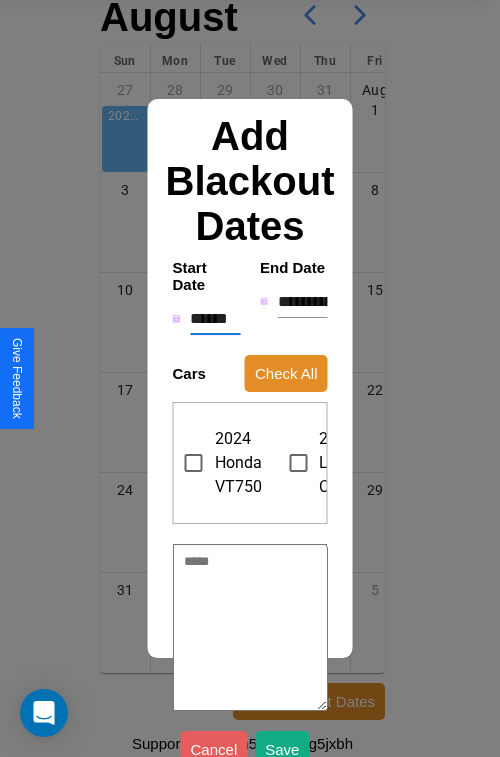 type on "*" 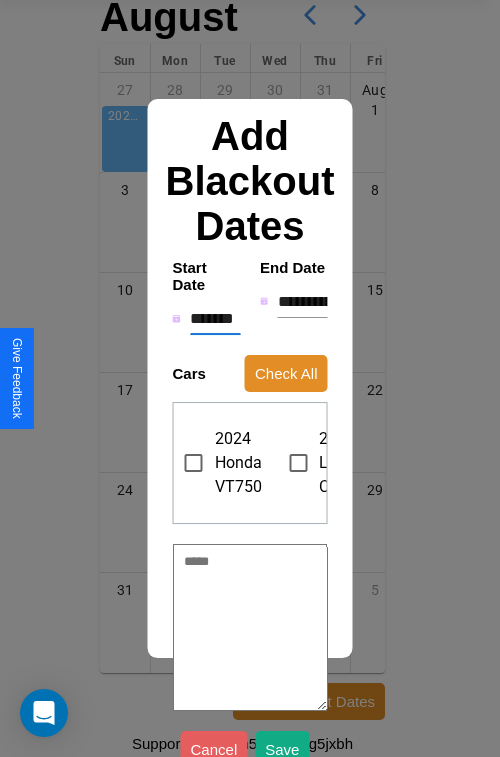 type on "*" 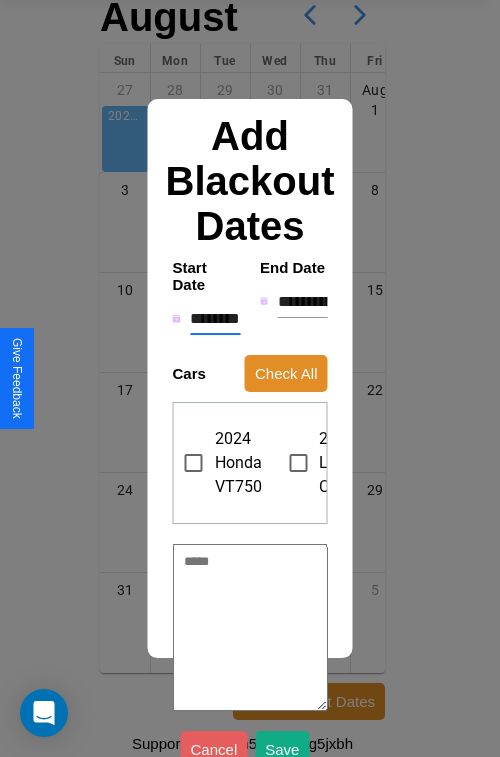 type on "*" 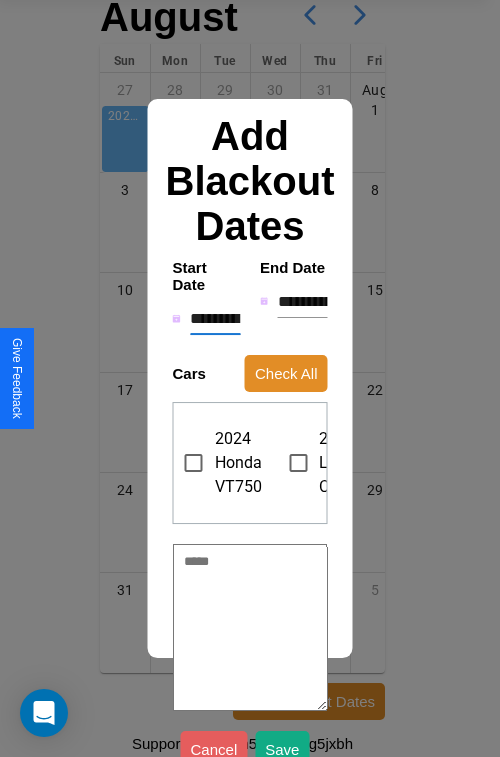 type on "*" 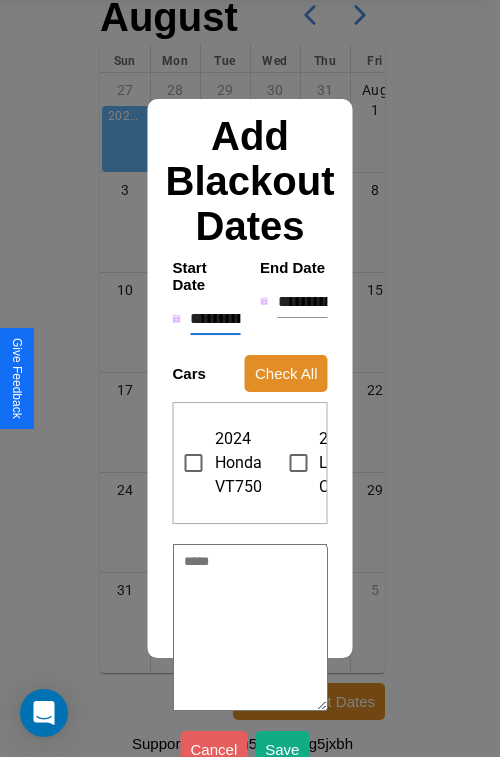 type on "*" 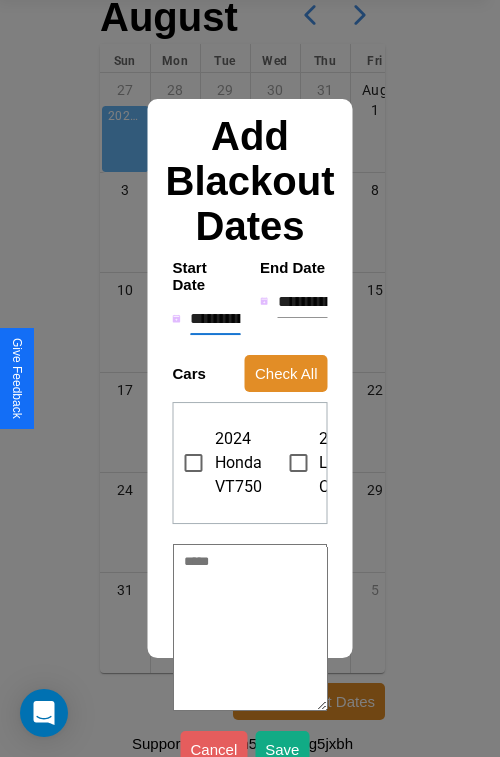 type on "*" 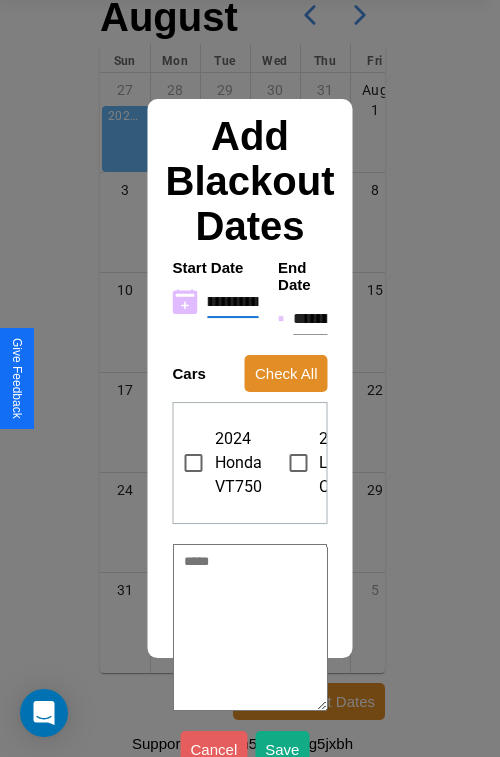 type on "**********" 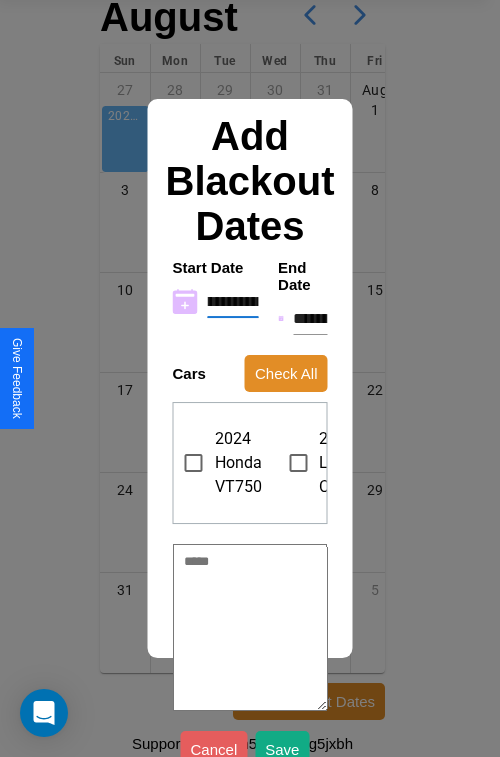 type on "*" 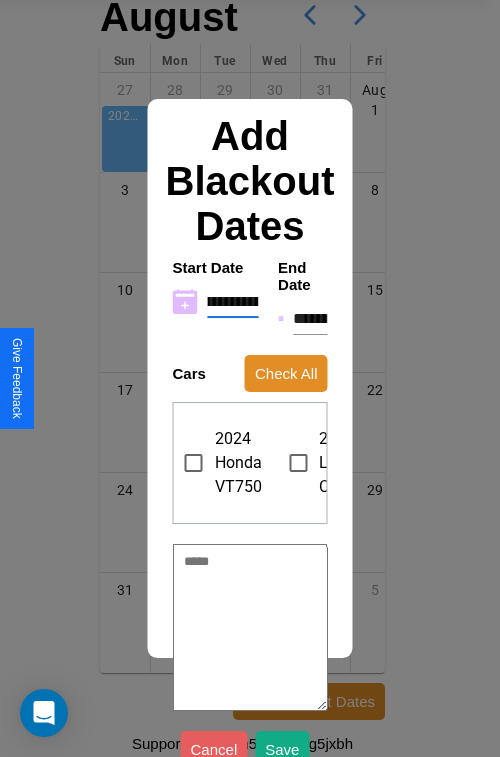 type on "**********" 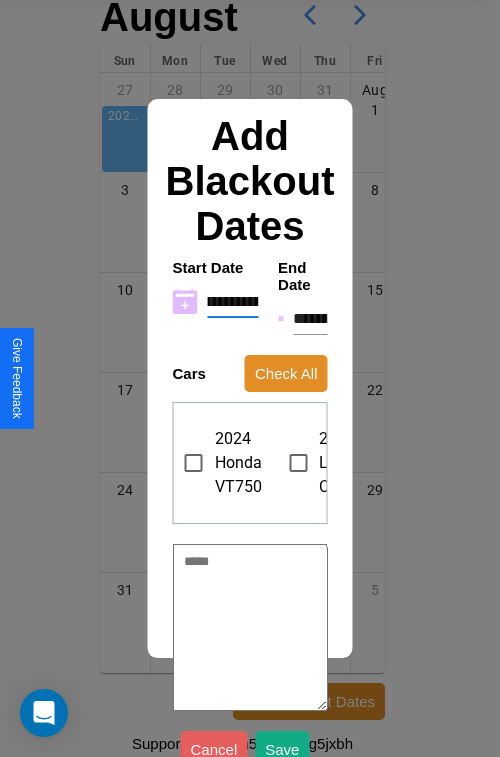 type on "*" 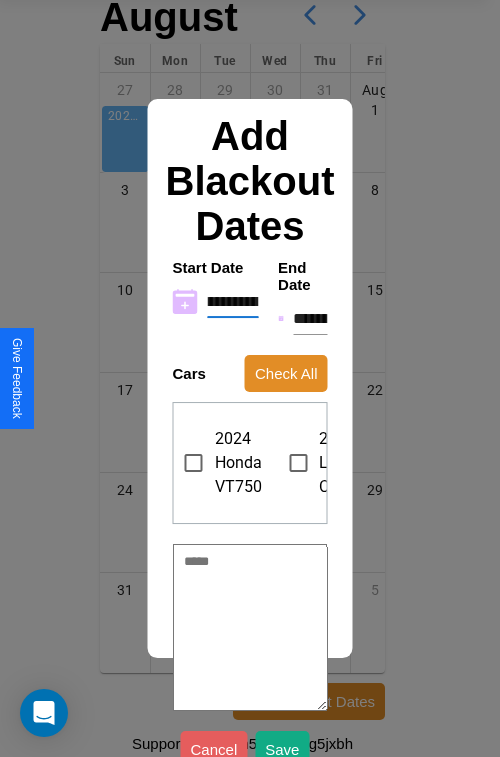 type on "**********" 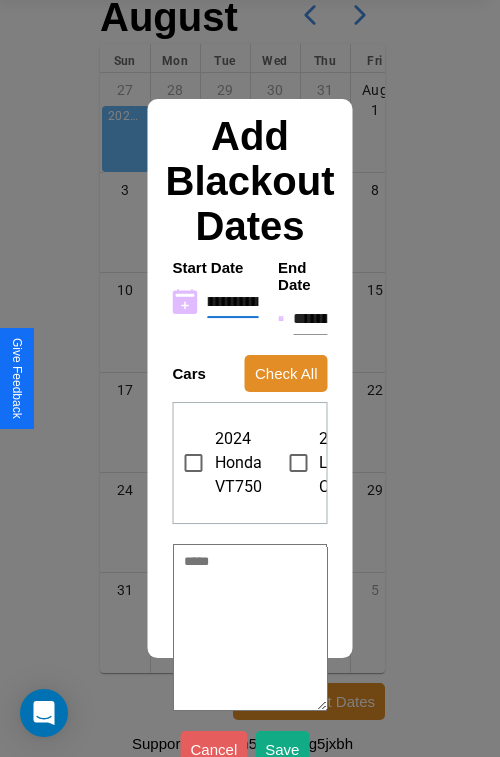 type on "*" 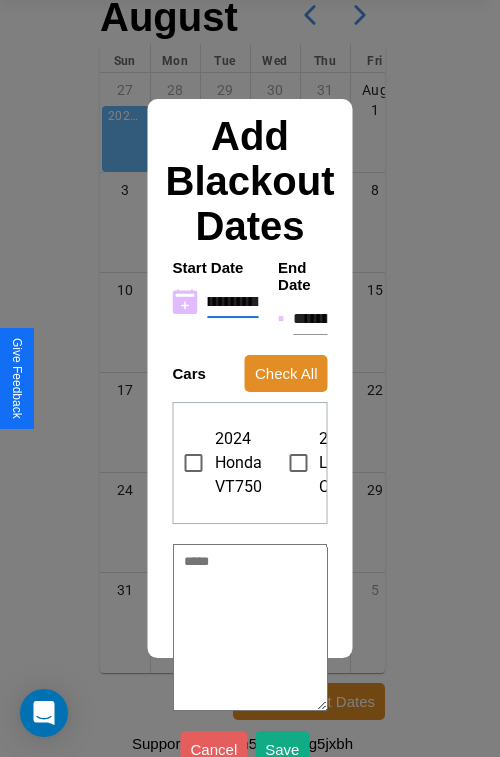 type on "**********" 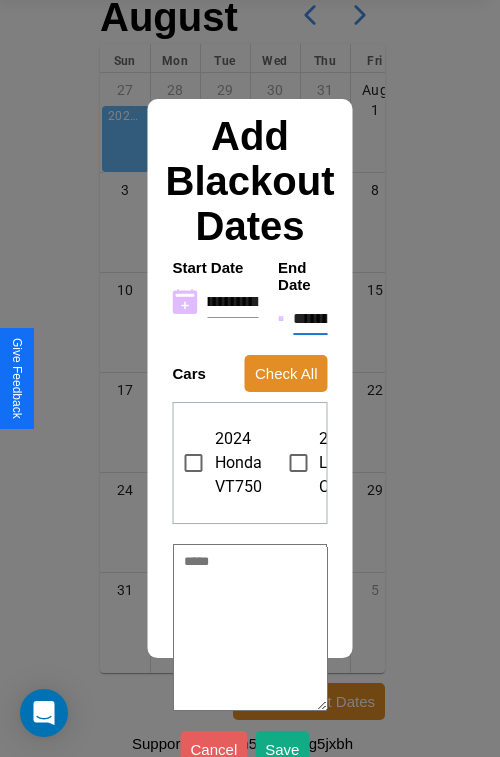 scroll, scrollTop: 0, scrollLeft: 0, axis: both 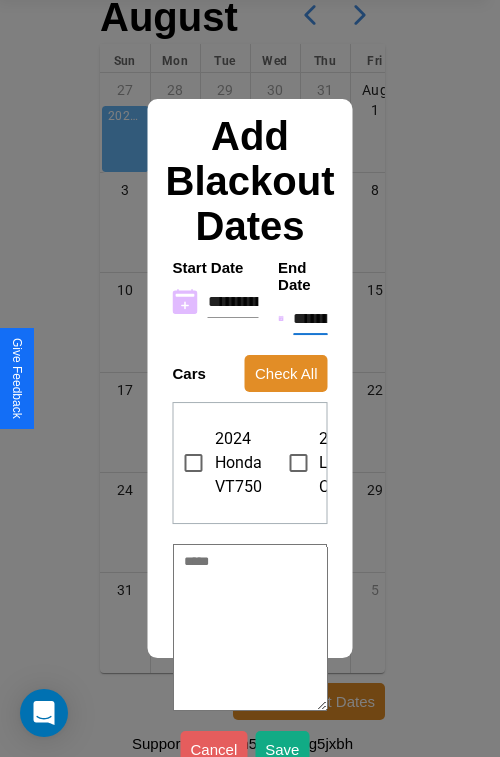 click on "**********" at bounding box center [310, 319] 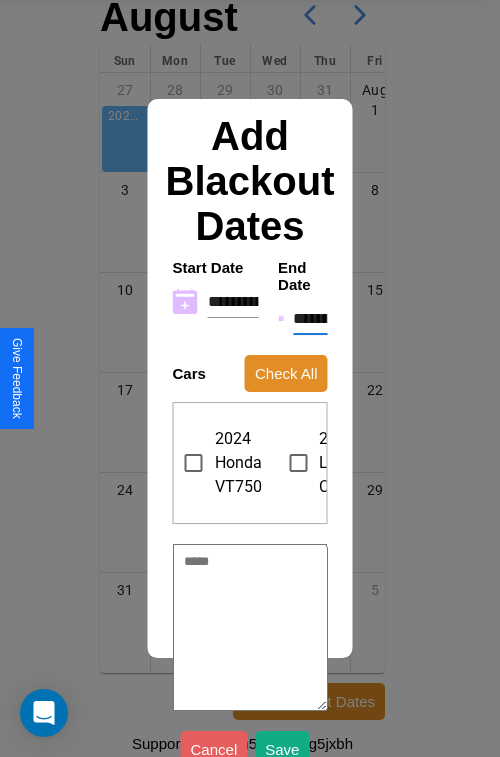 type on "*" 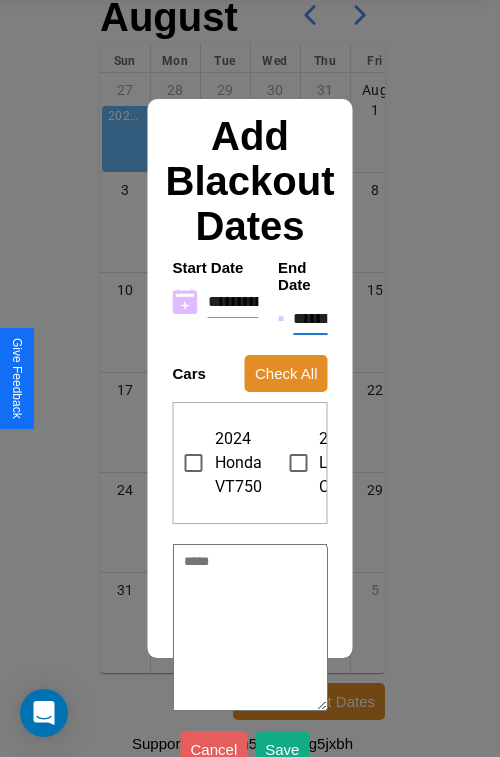type on "*" 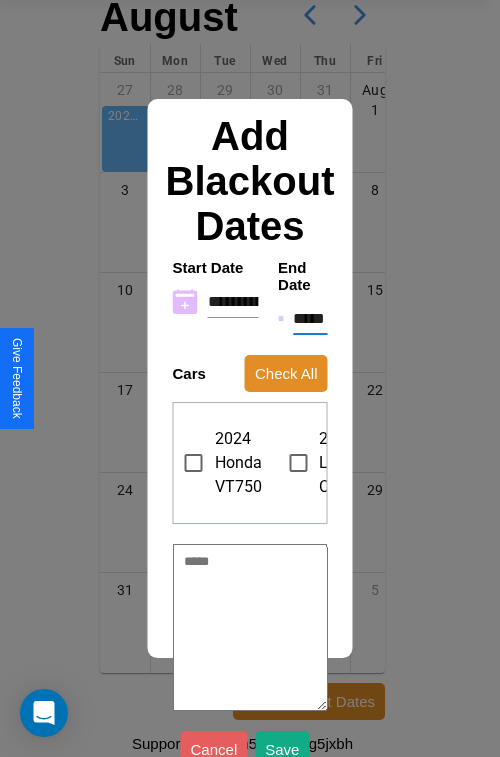 type on "*" 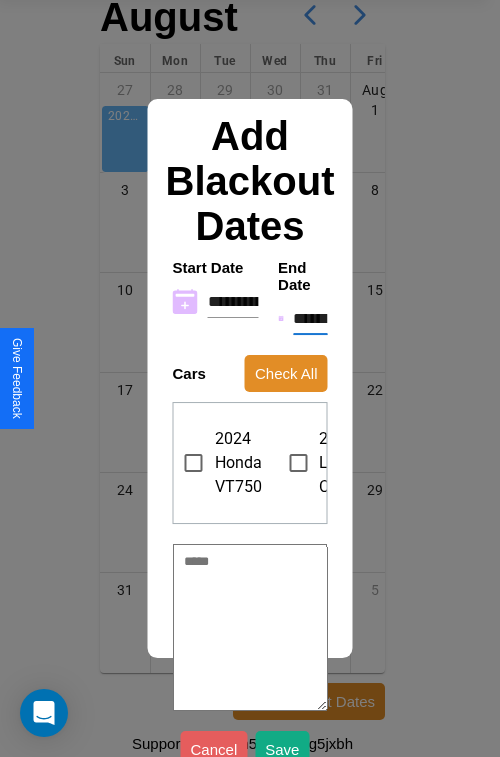 type on "*" 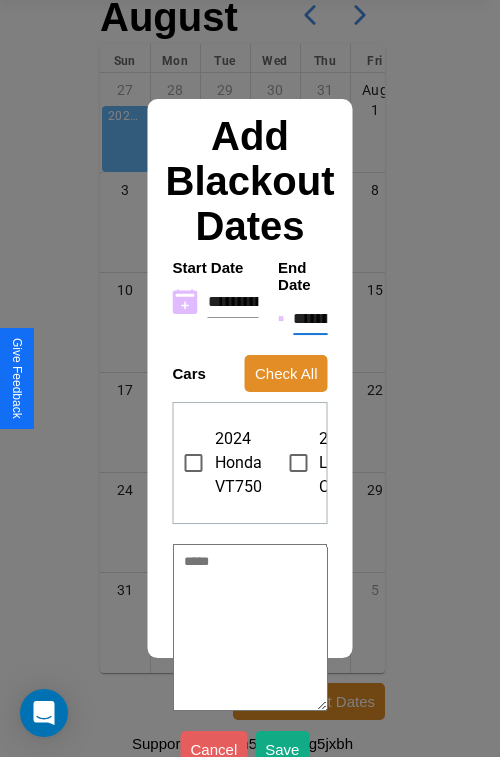 type on "*" 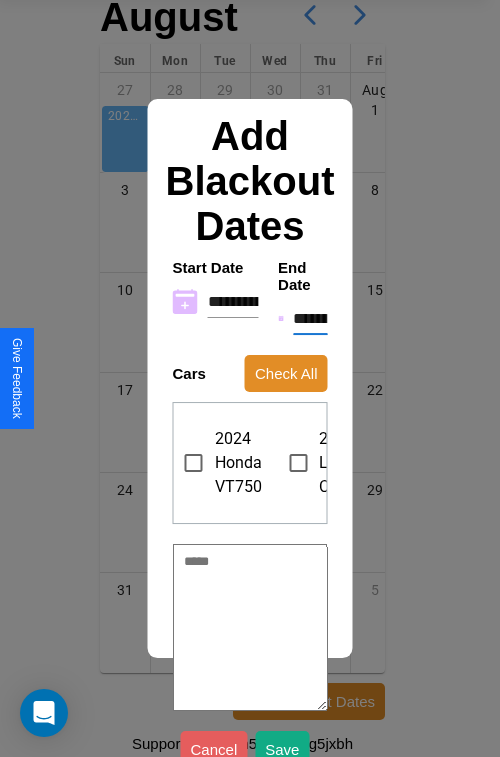 type on "*" 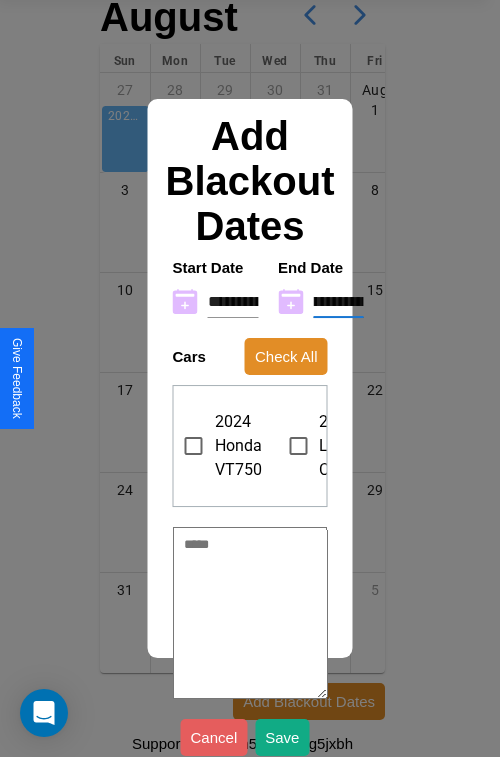 type on "**********" 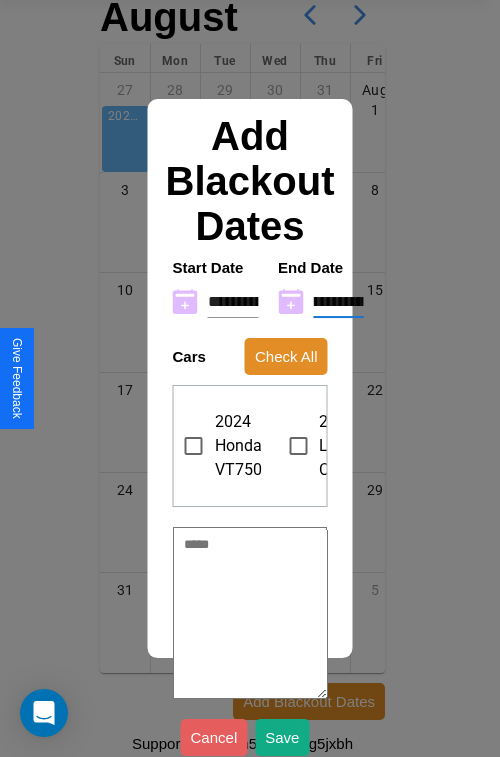 type on "*" 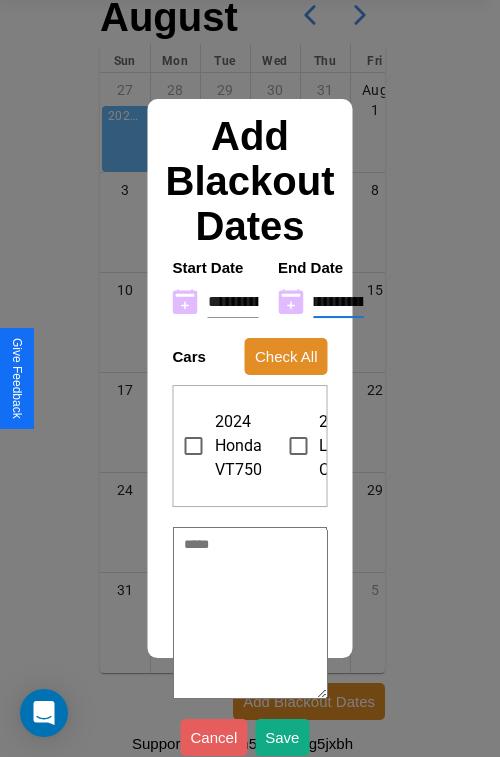 type on "**********" 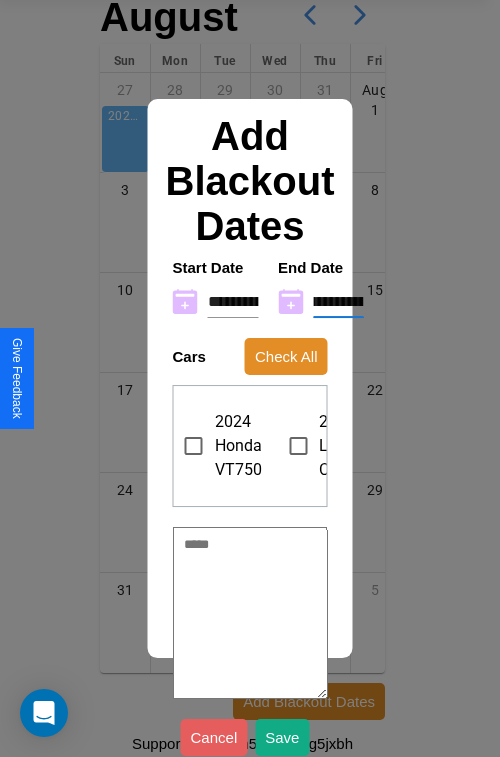 type on "*" 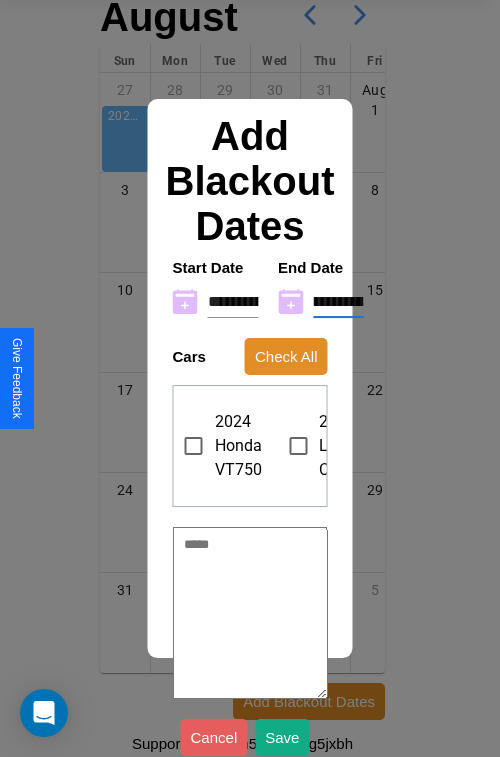type on "**********" 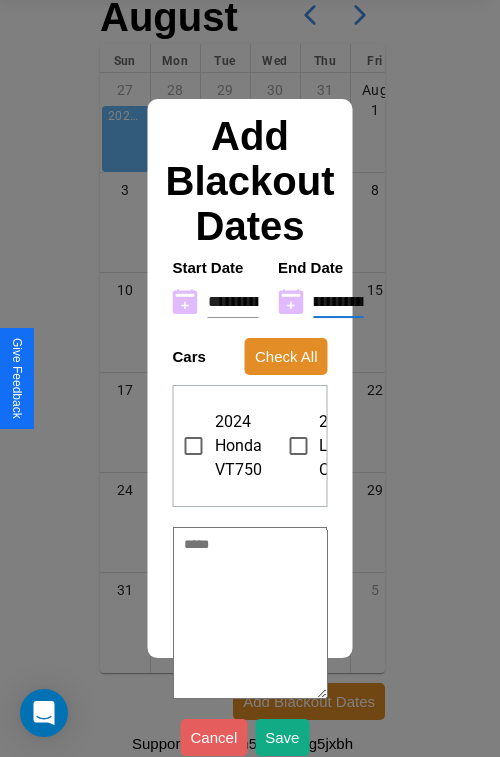 type on "*" 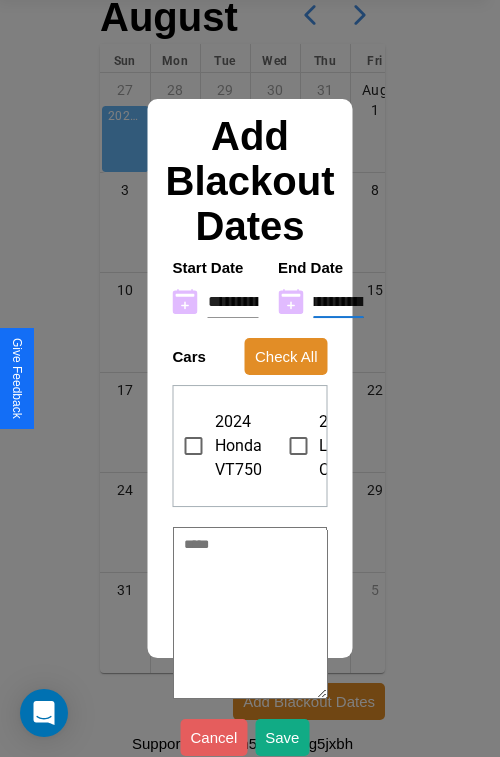 scroll, scrollTop: 0, scrollLeft: 60, axis: horizontal 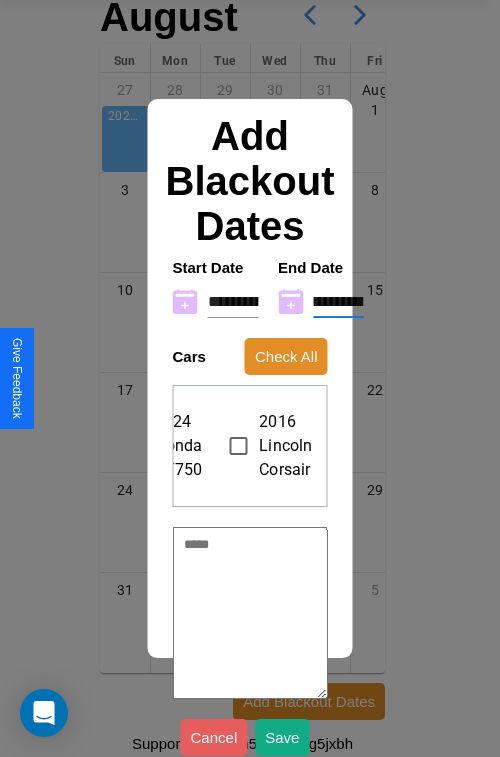 type on "**********" 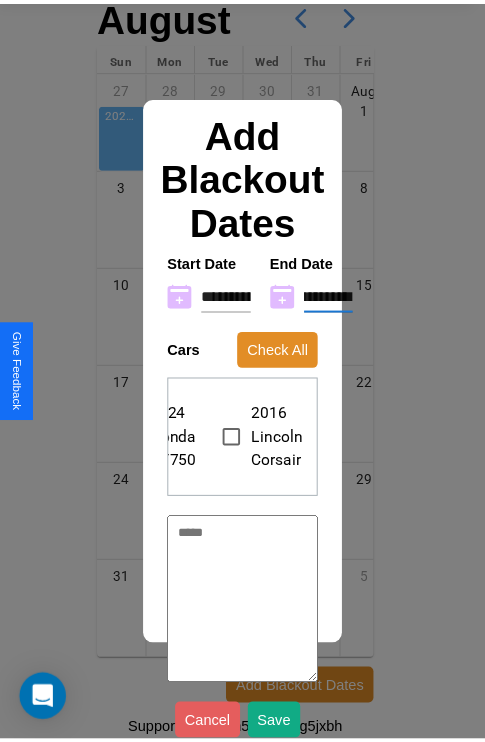 scroll, scrollTop: 0, scrollLeft: 0, axis: both 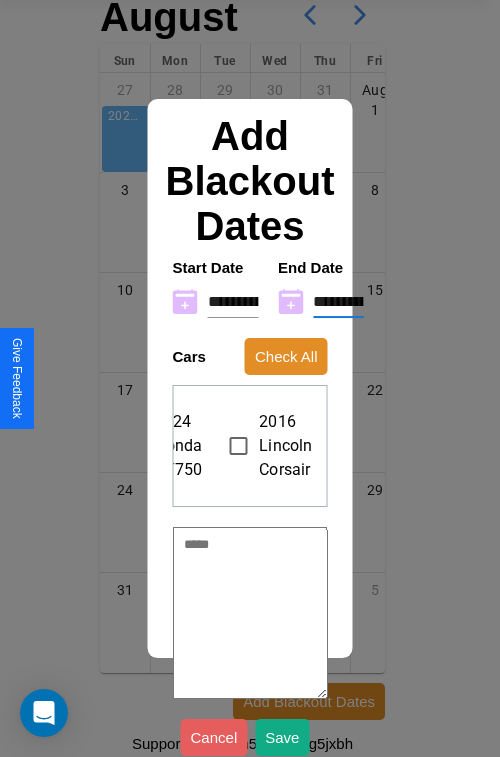 type on "*" 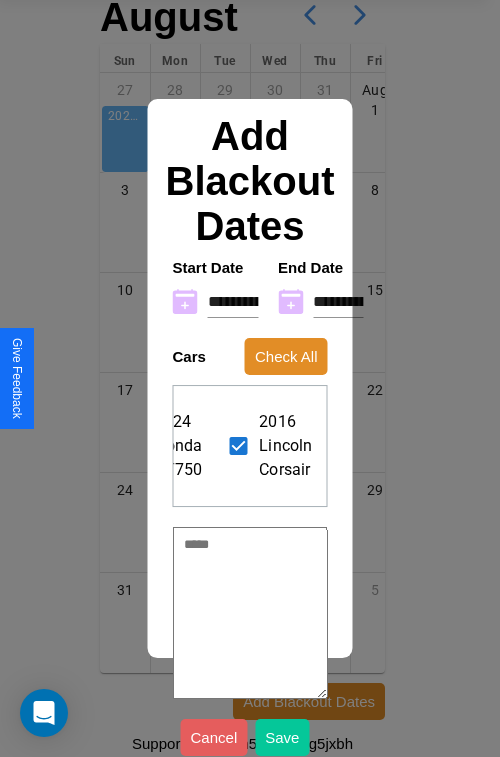 click on "Save" at bounding box center (282, 737) 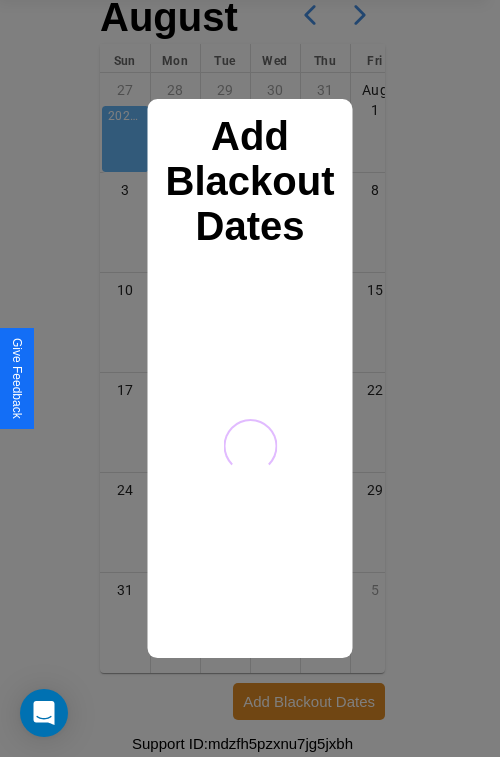 click at bounding box center (250, 378) 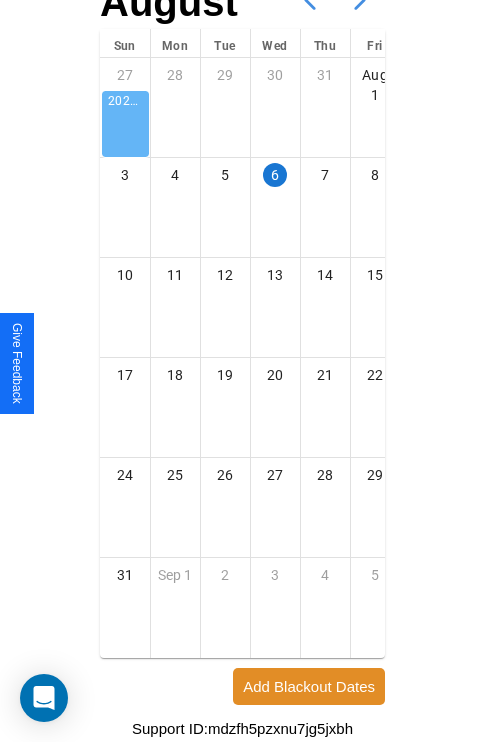 click 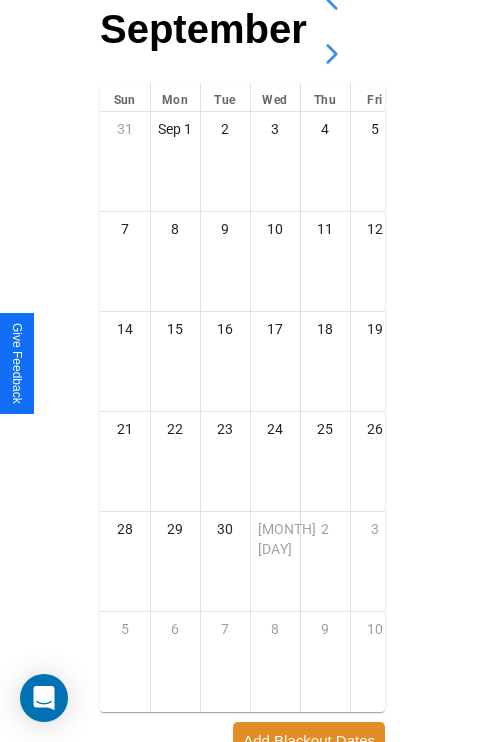 scroll, scrollTop: 254, scrollLeft: 0, axis: vertical 